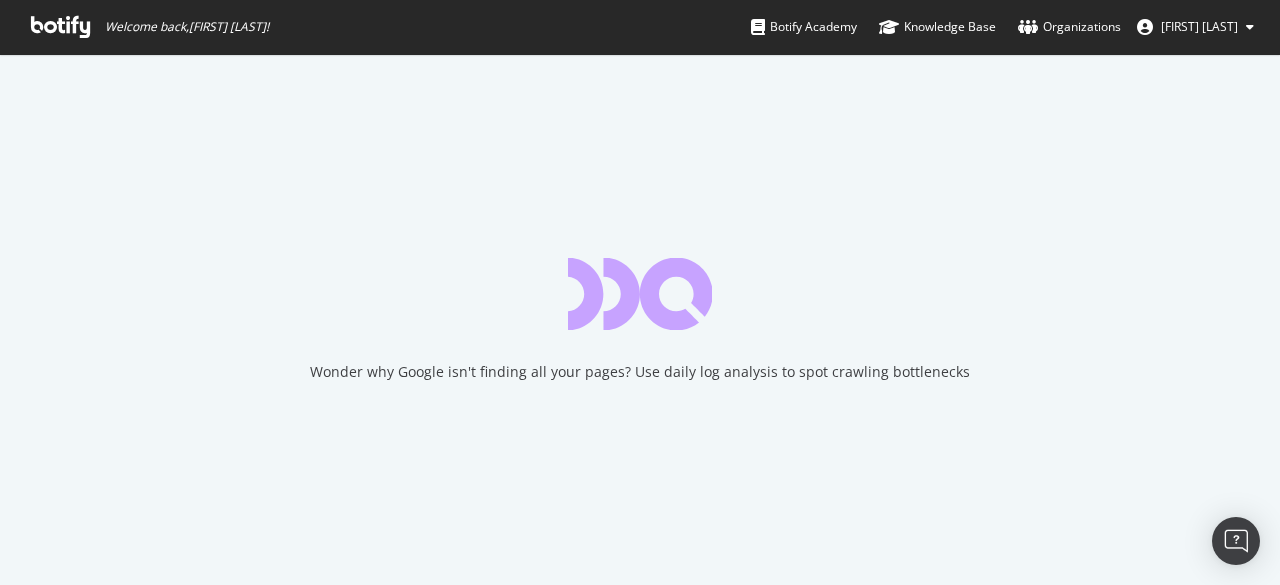 scroll, scrollTop: 0, scrollLeft: 0, axis: both 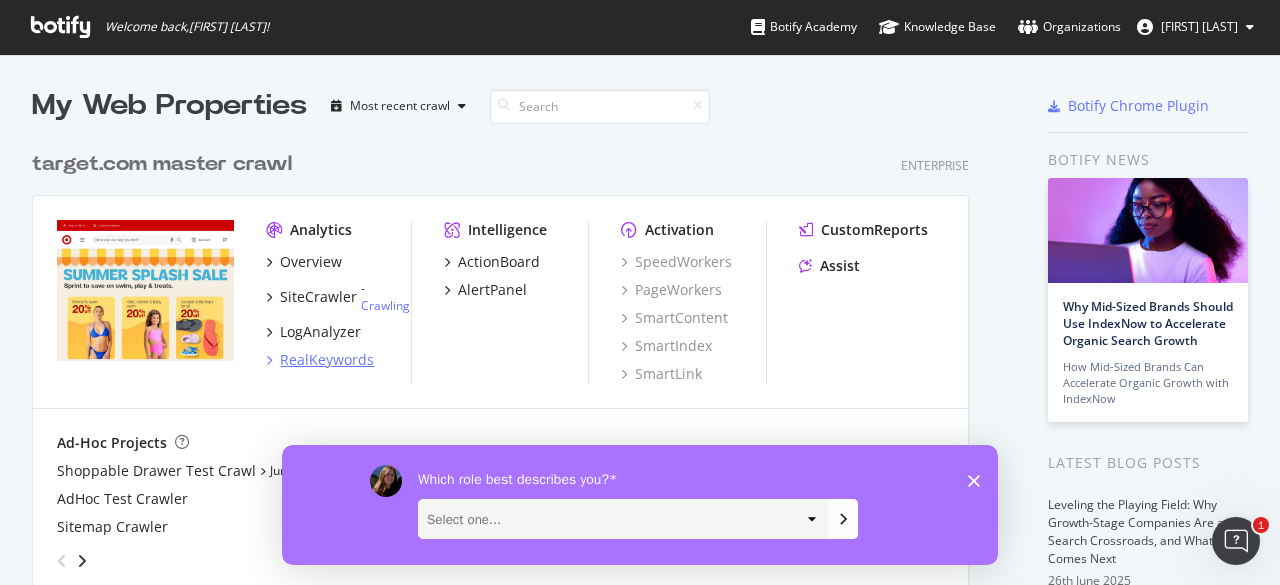 click on "RealKeywords" at bounding box center (327, 360) 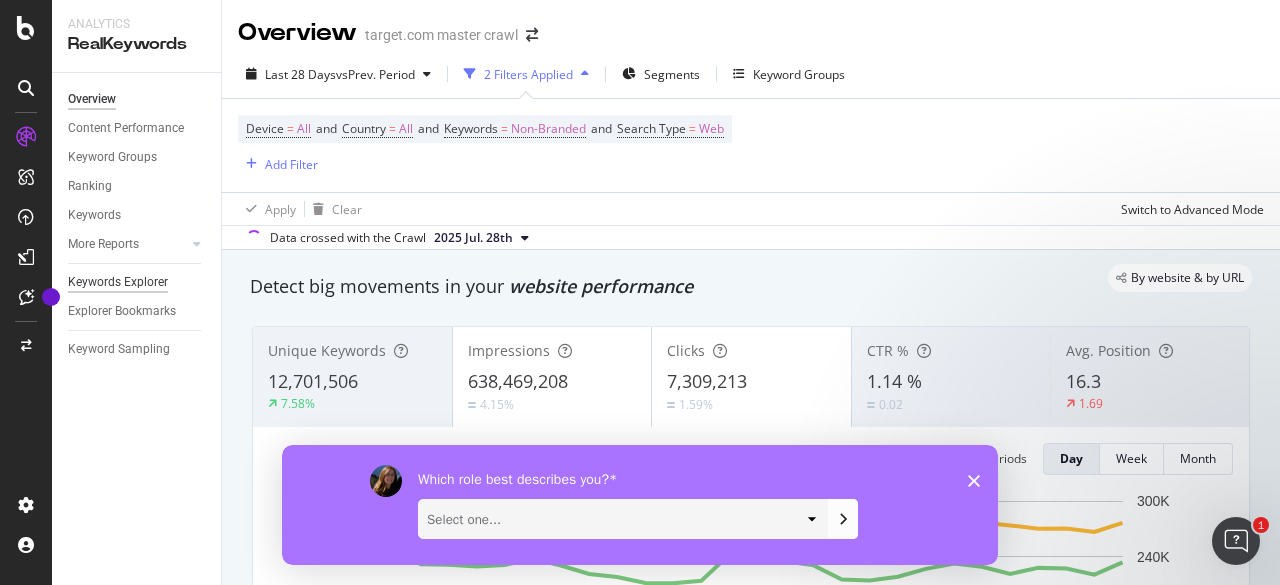 click on "Keywords Explorer" at bounding box center [118, 282] 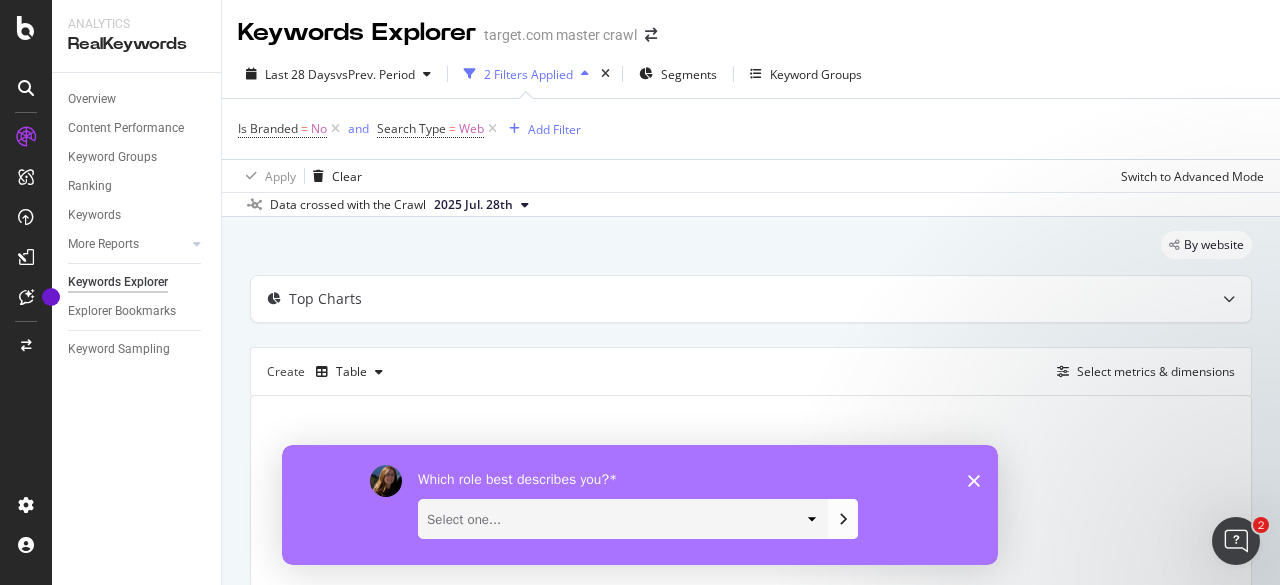 click 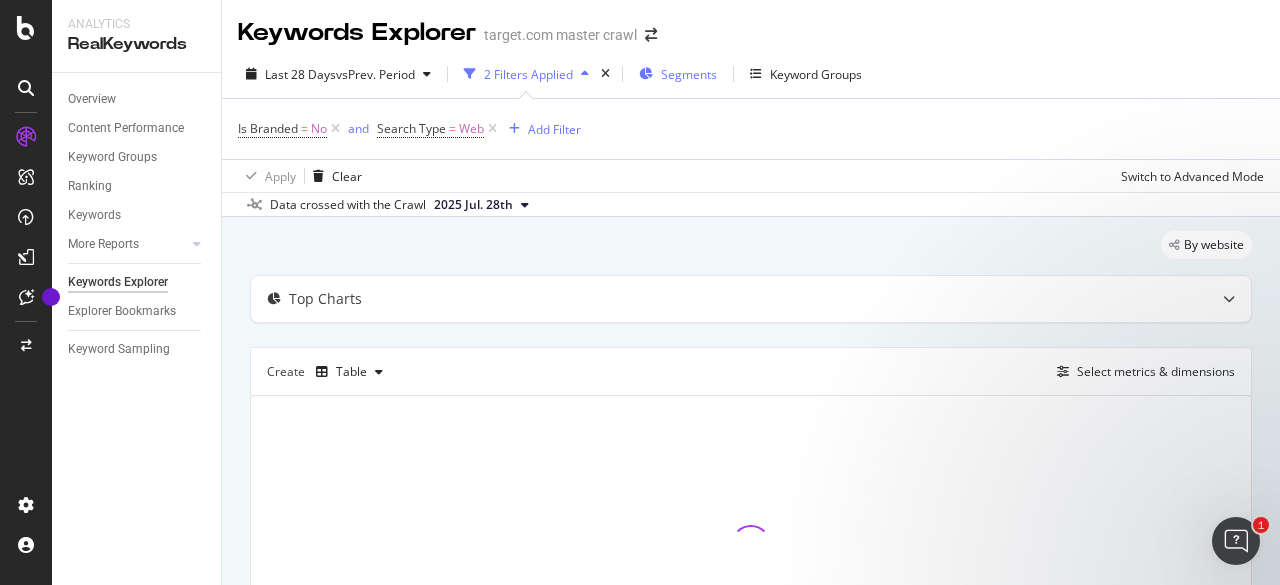 click on "Segments" at bounding box center [678, 74] 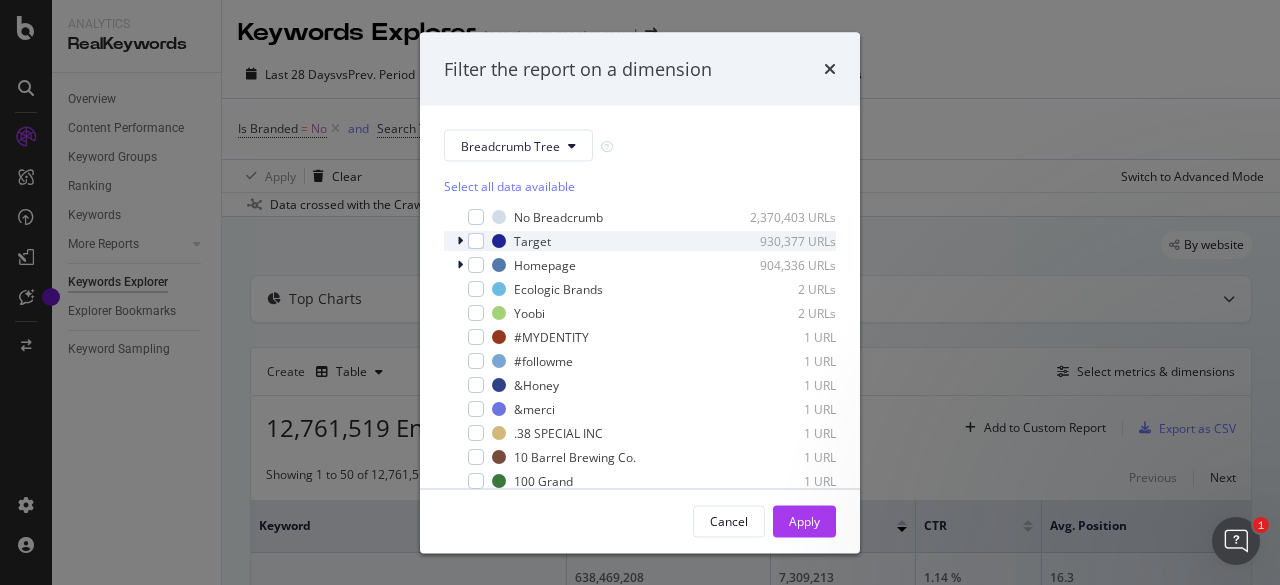 click at bounding box center [460, 241] 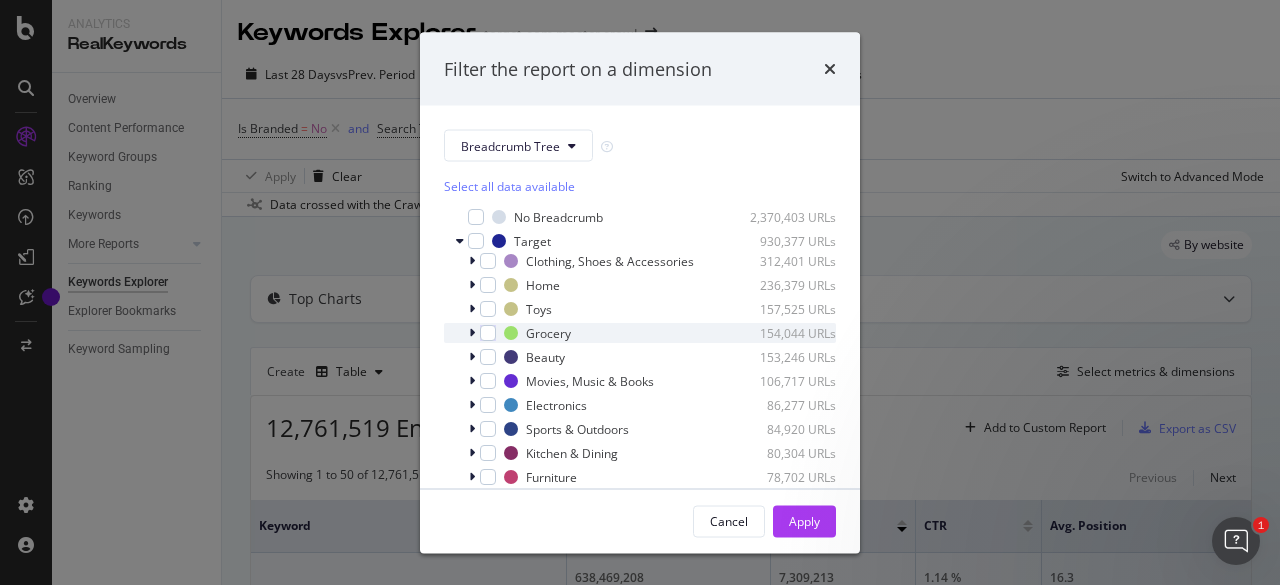 click at bounding box center (472, 333) 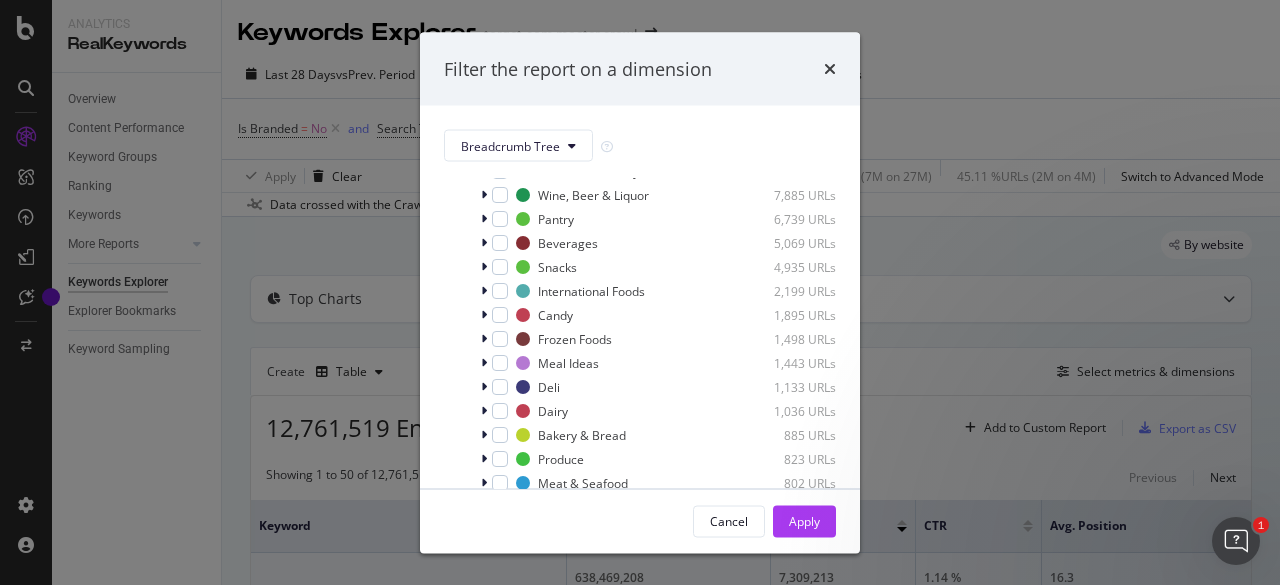 scroll, scrollTop: 185, scrollLeft: 0, axis: vertical 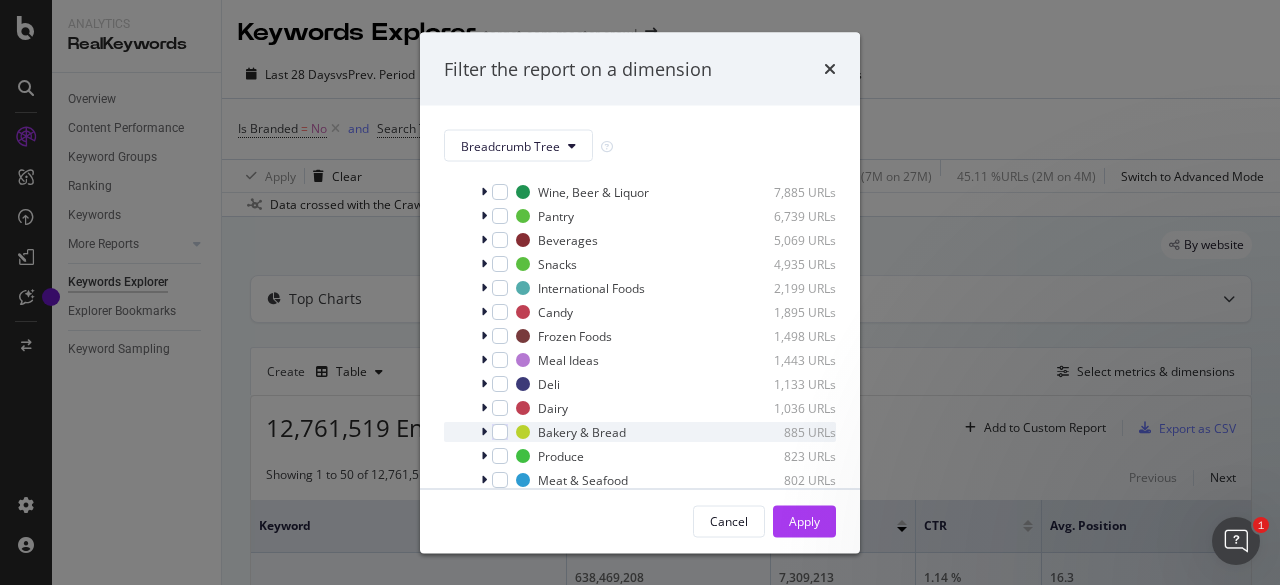 click at bounding box center (486, 432) 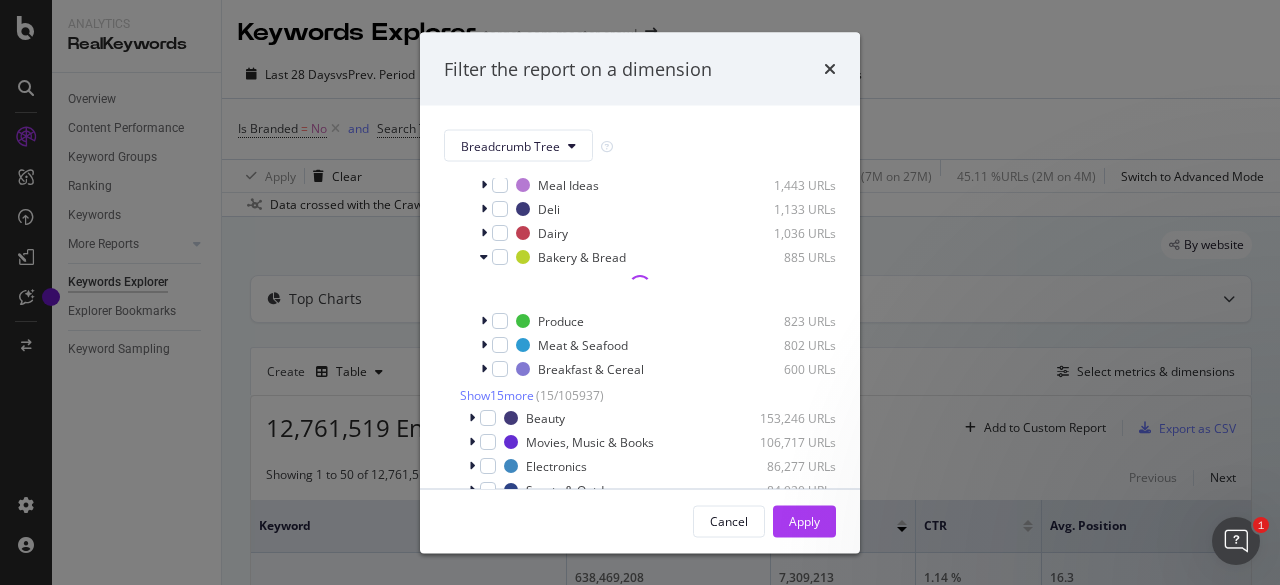 scroll, scrollTop: 372, scrollLeft: 0, axis: vertical 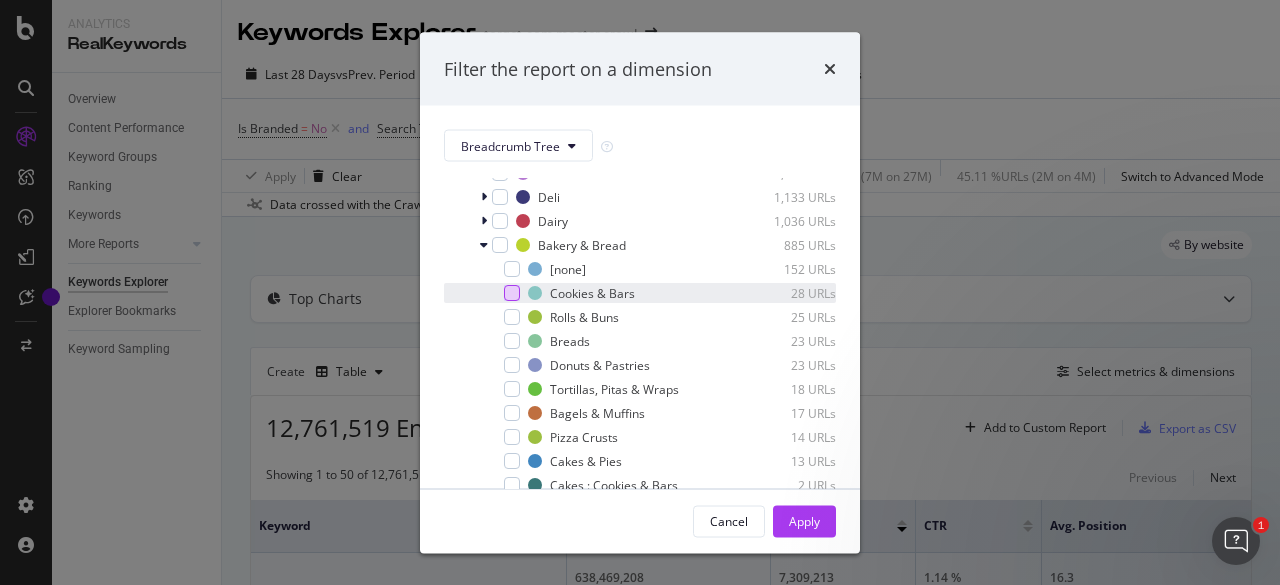 click at bounding box center [512, 293] 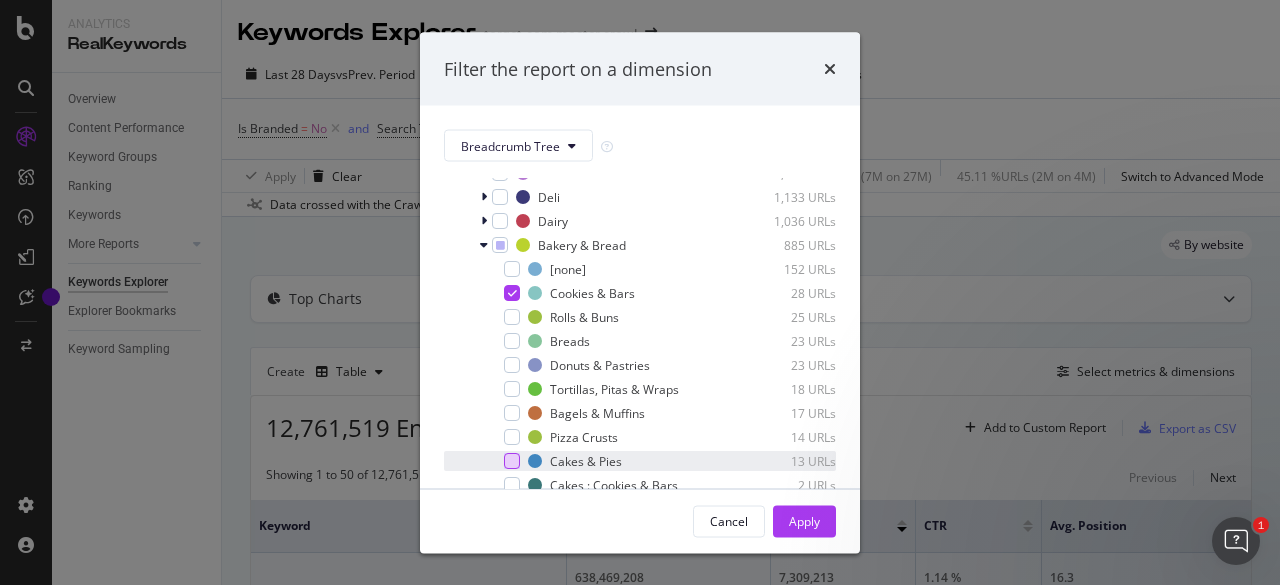 click at bounding box center (512, 461) 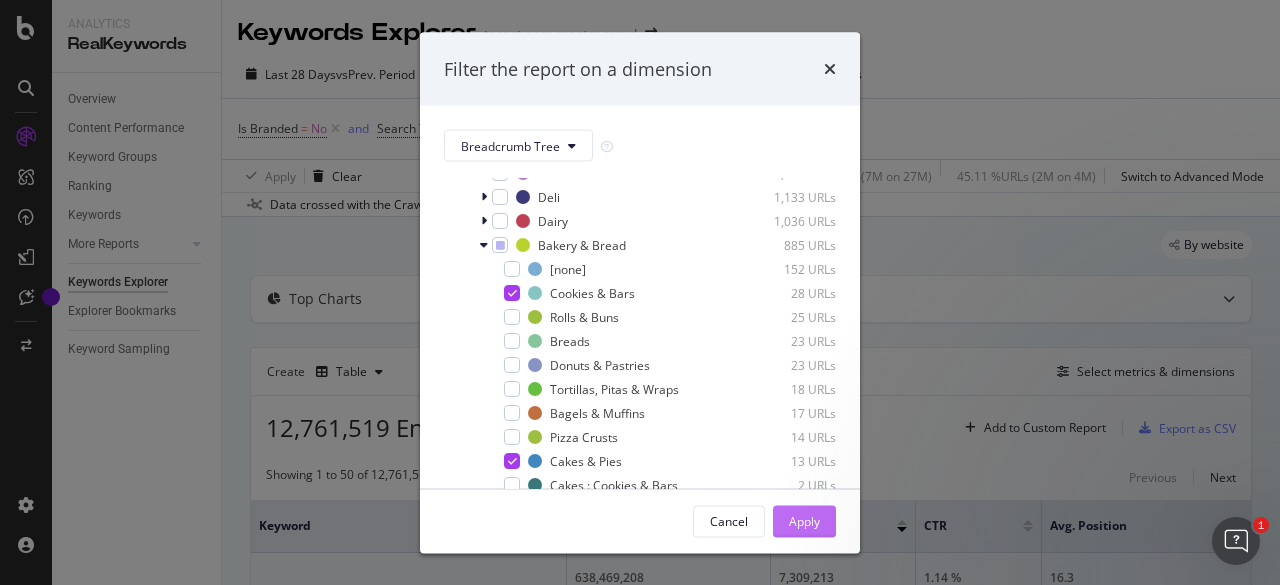 click on "Apply" at bounding box center [804, 520] 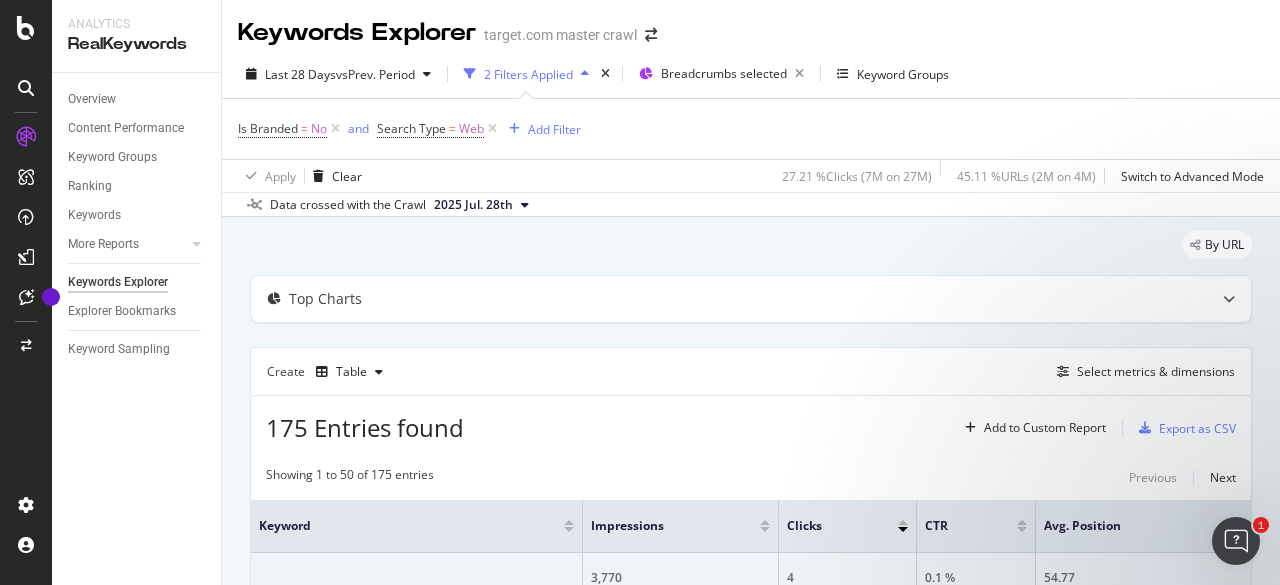 scroll, scrollTop: 300, scrollLeft: 0, axis: vertical 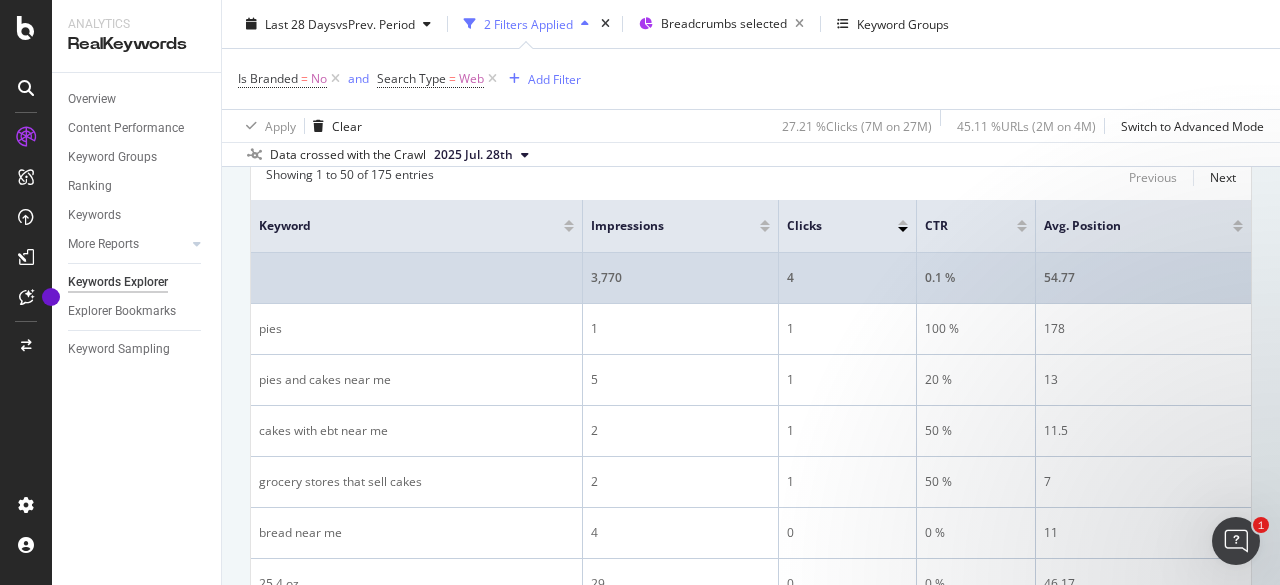 click on "3,770" at bounding box center [681, 278] 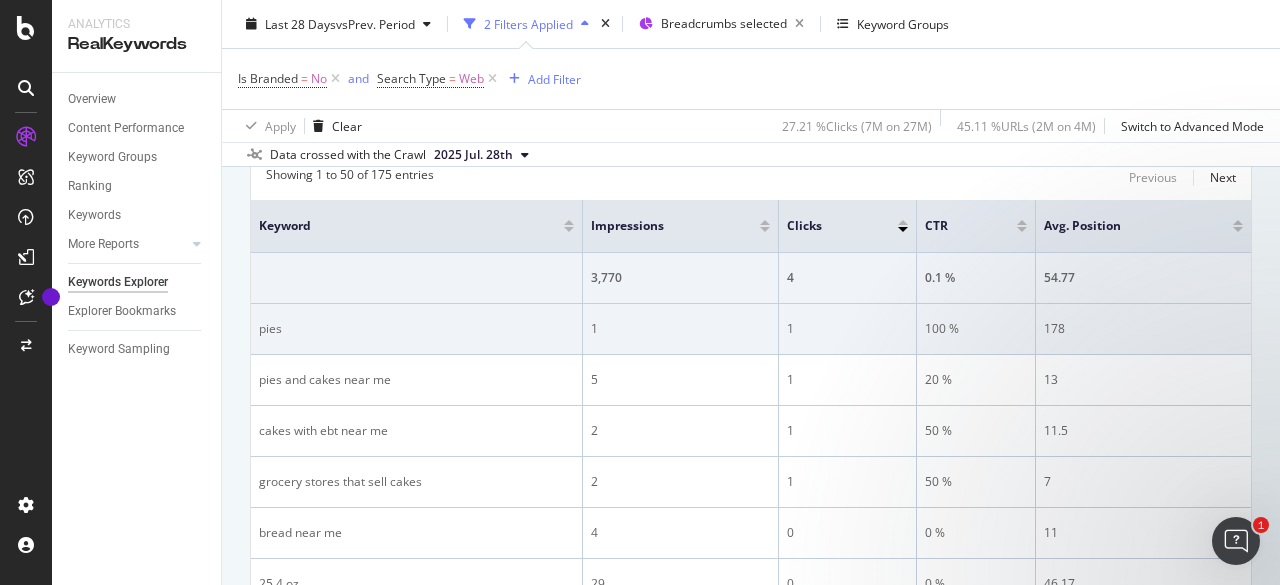 click on "1" at bounding box center [680, 329] 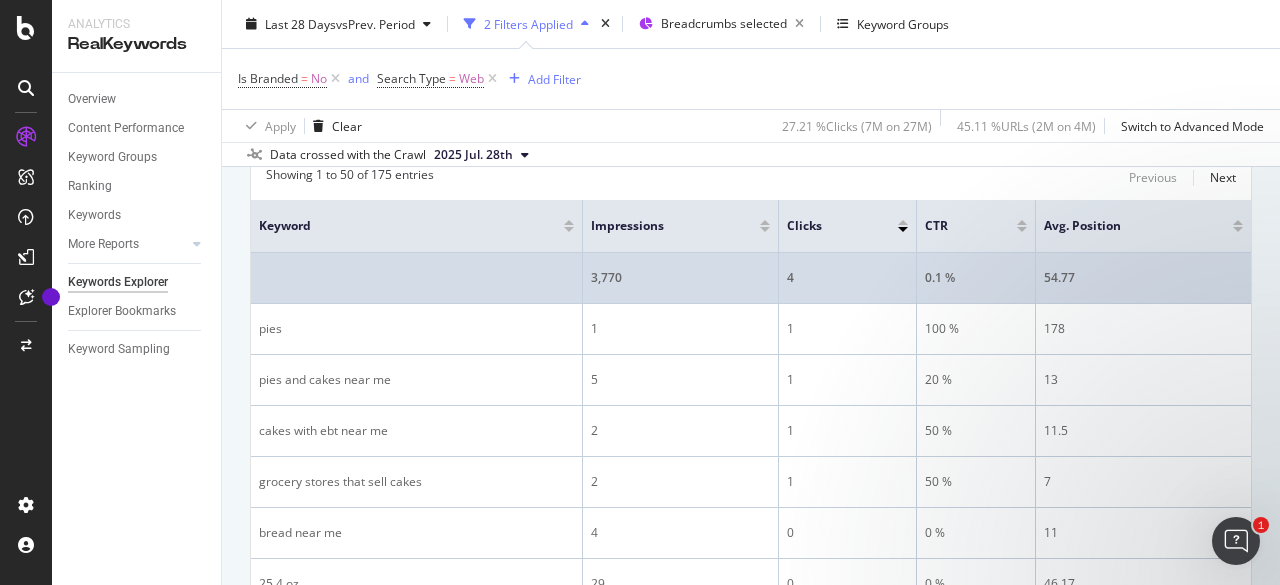 click on "3,770" at bounding box center (680, 278) 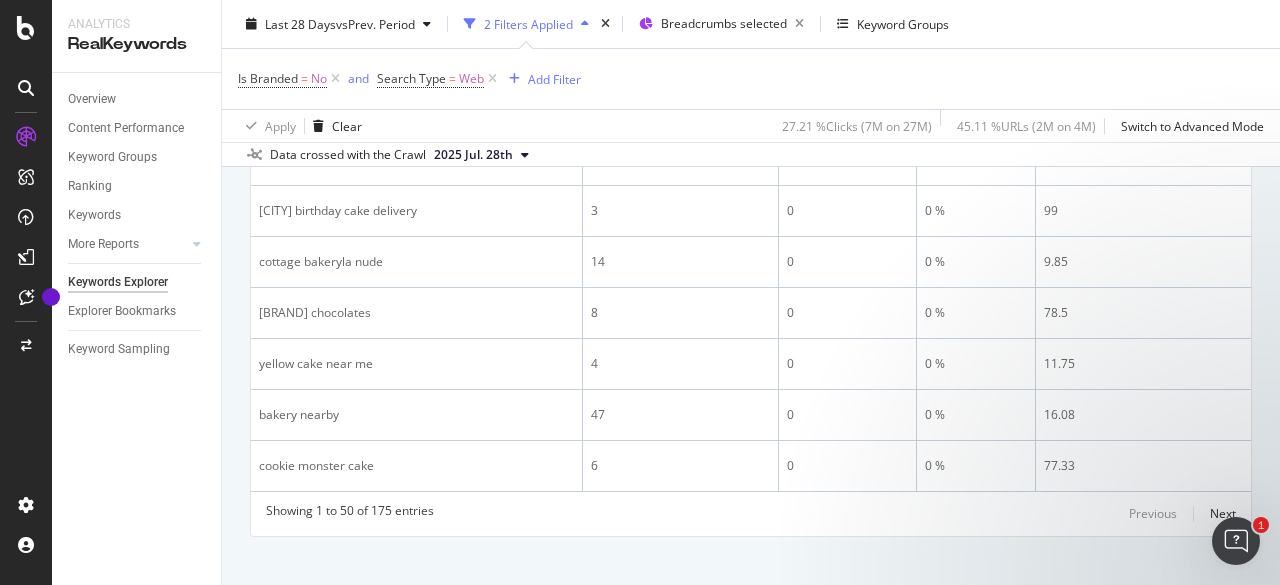 scroll, scrollTop: 2664, scrollLeft: 0, axis: vertical 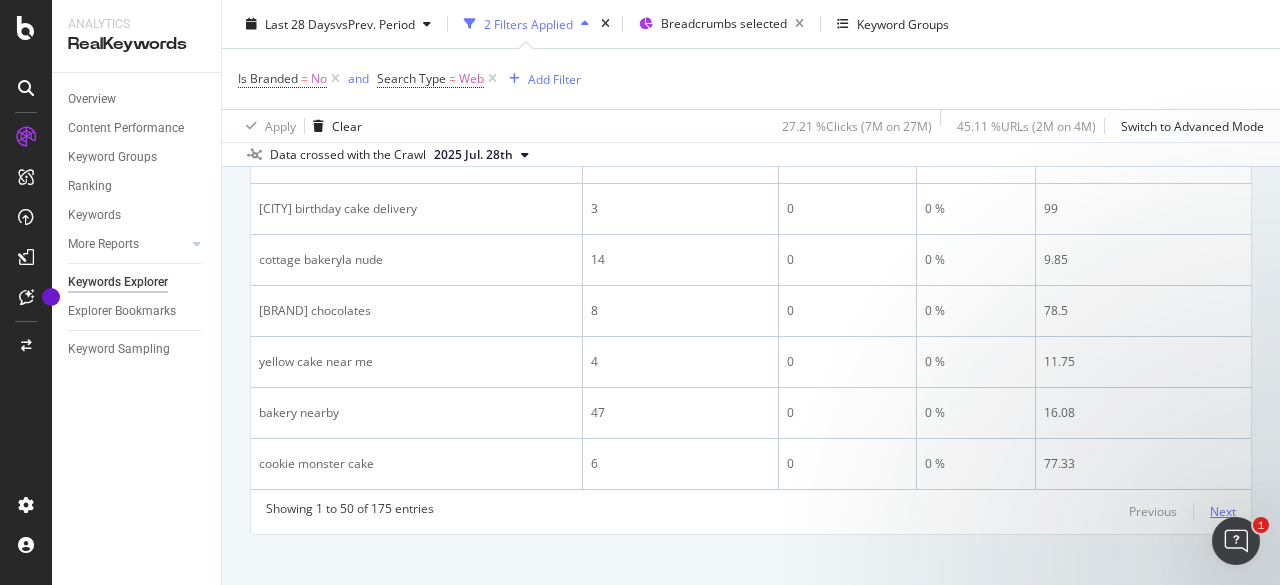 click on "Next" at bounding box center (1223, 511) 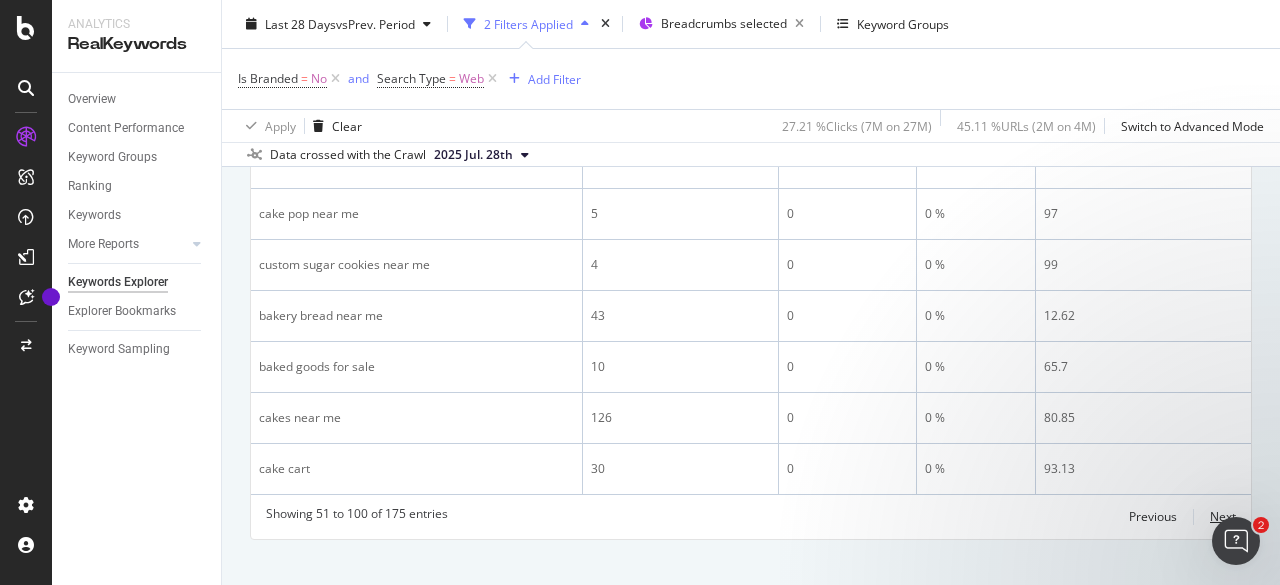 scroll, scrollTop: 2664, scrollLeft: 0, axis: vertical 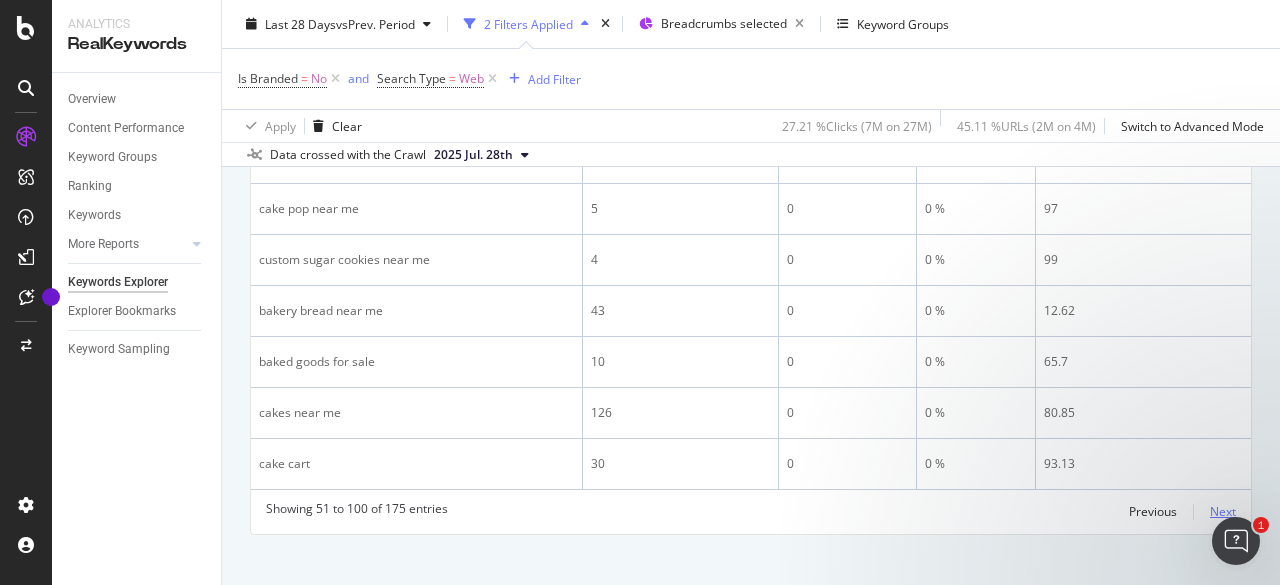 click on "Next" at bounding box center (1223, 511) 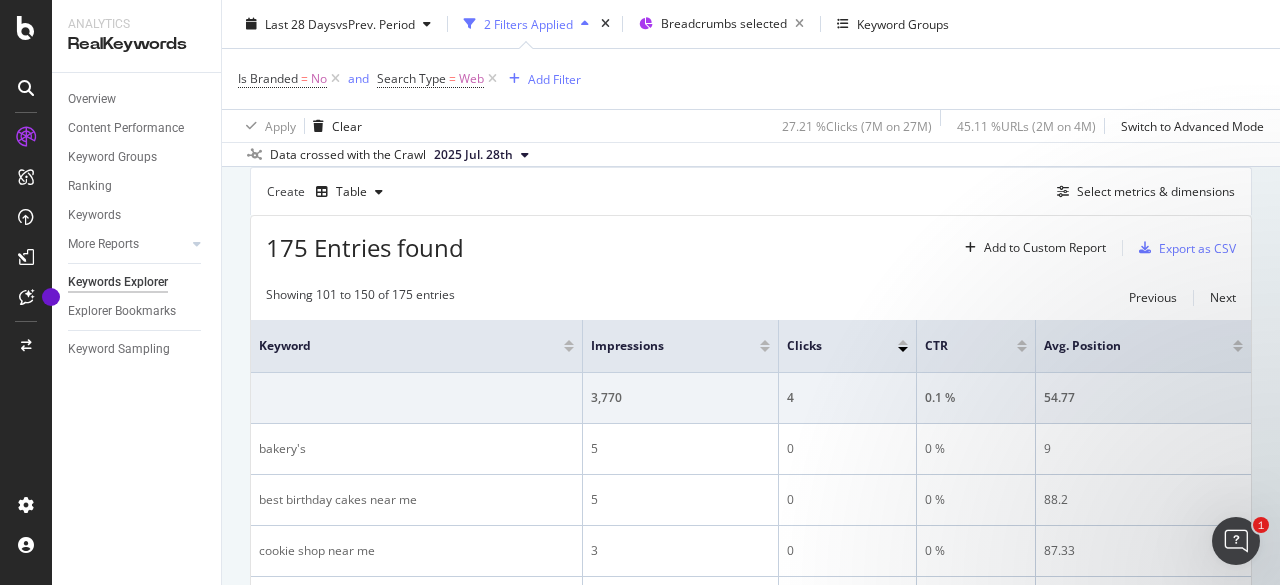 scroll, scrollTop: 0, scrollLeft: 0, axis: both 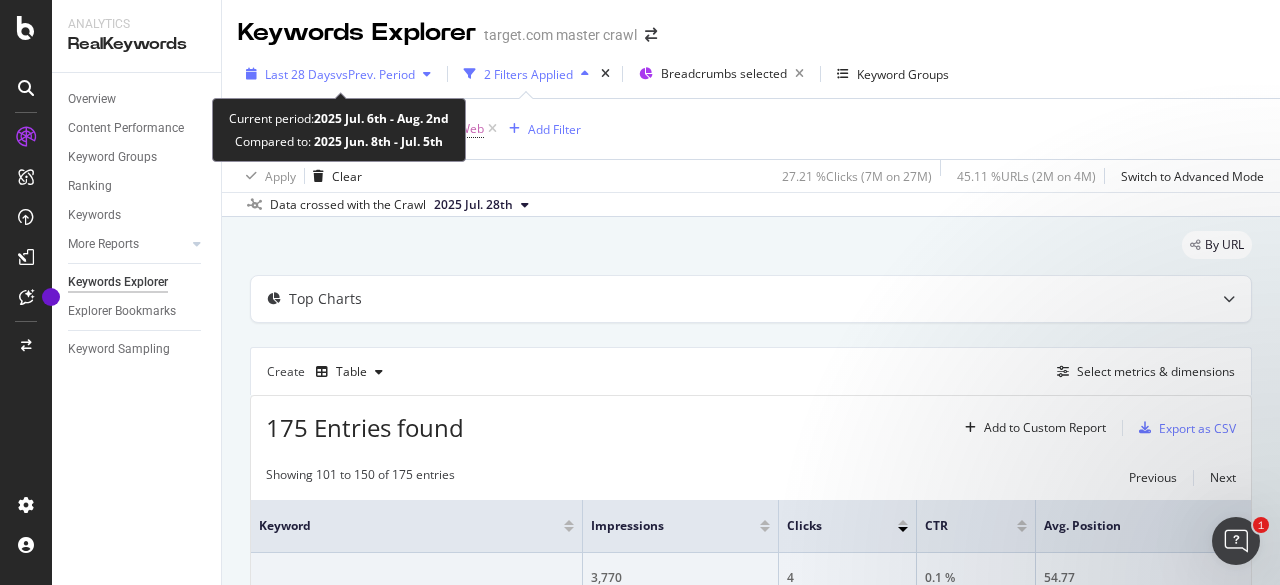 click on "vs  Prev. Period" at bounding box center (375, 74) 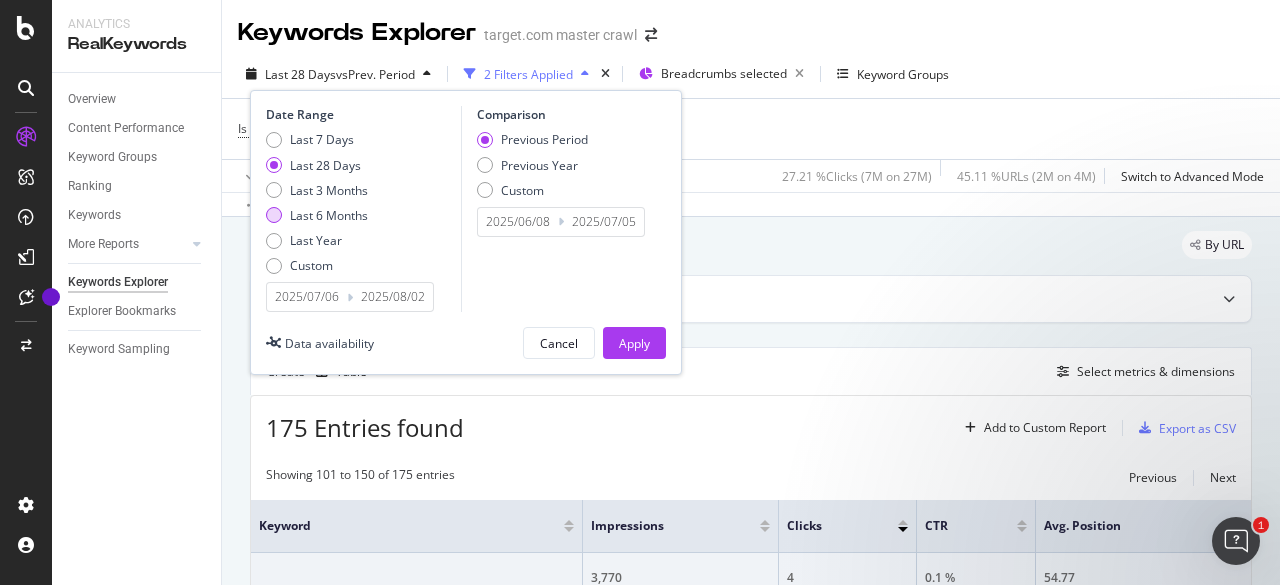 click on "Last 6 Months" at bounding box center [329, 215] 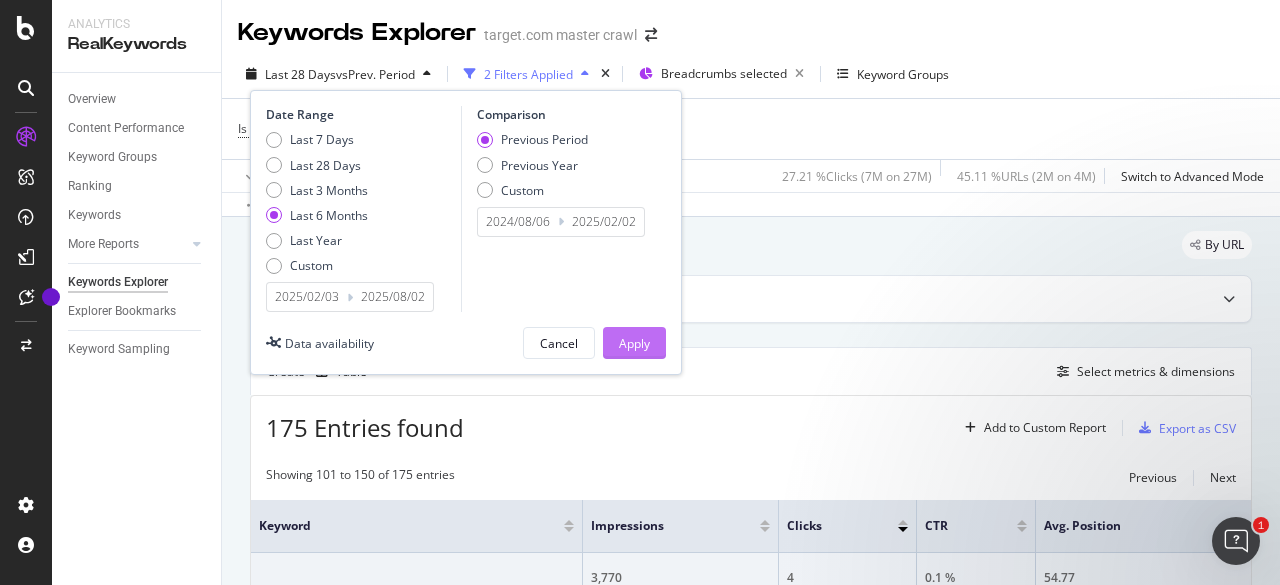 click on "Apply" at bounding box center (634, 343) 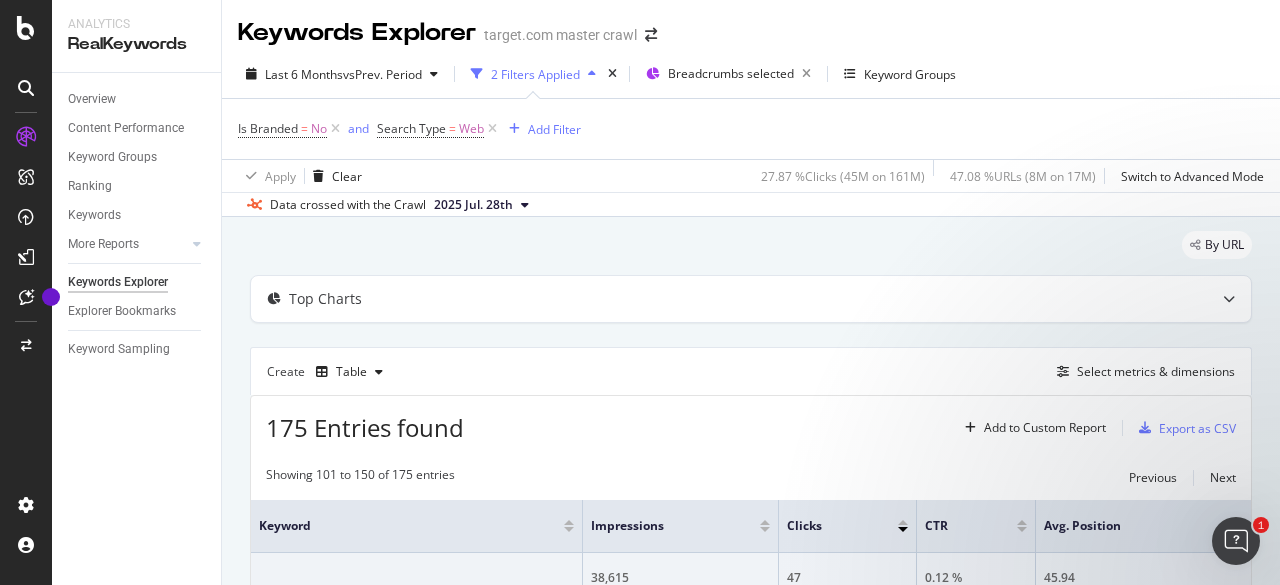 click on "By URL" at bounding box center (751, 253) 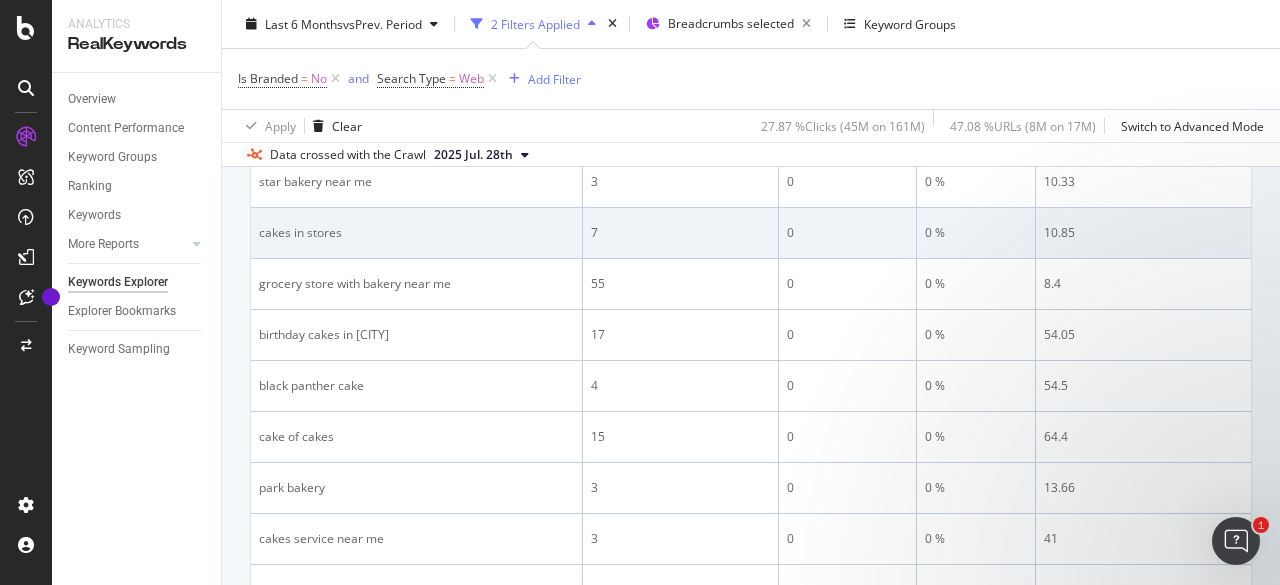 scroll, scrollTop: 300, scrollLeft: 0, axis: vertical 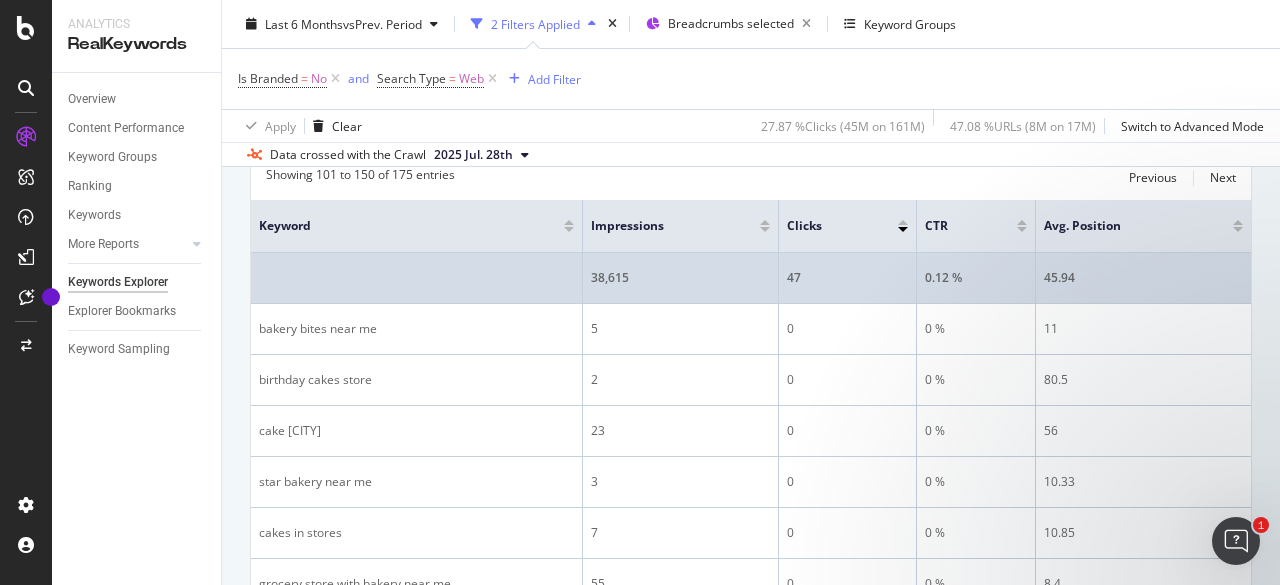 click on "38,615" at bounding box center (681, 278) 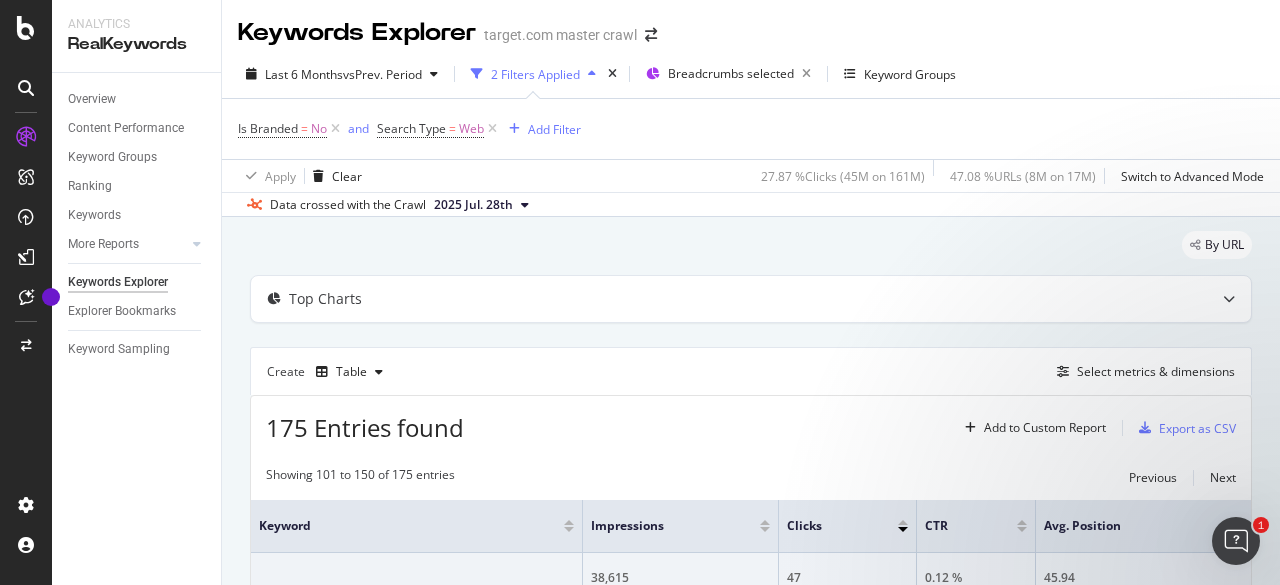 scroll, scrollTop: 300, scrollLeft: 0, axis: vertical 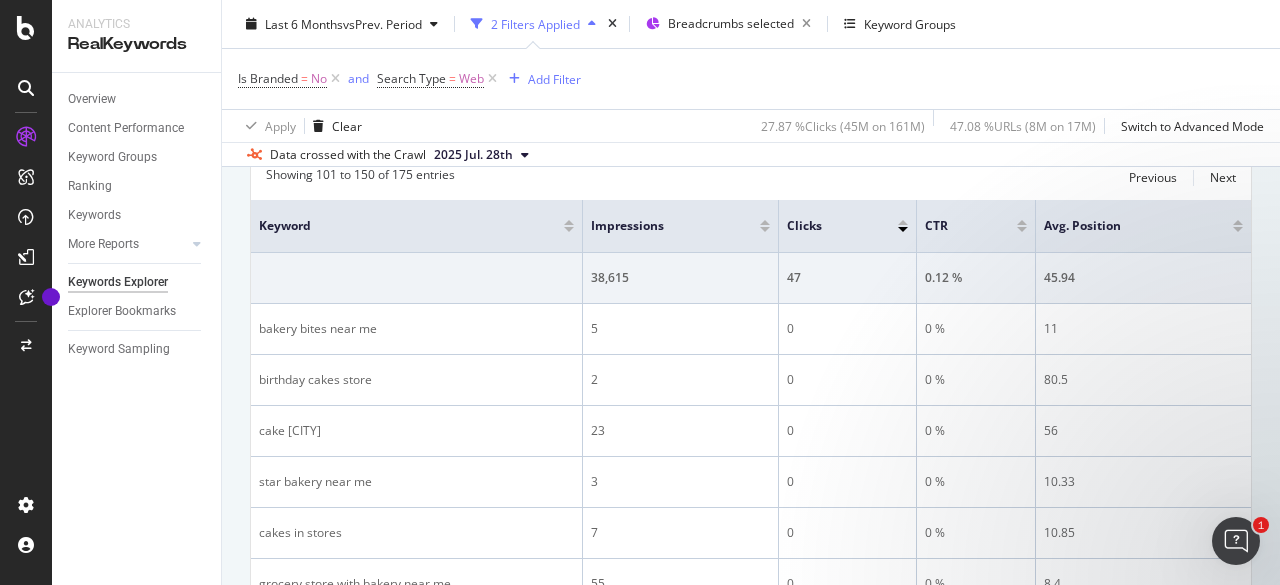 click at bounding box center (765, 229) 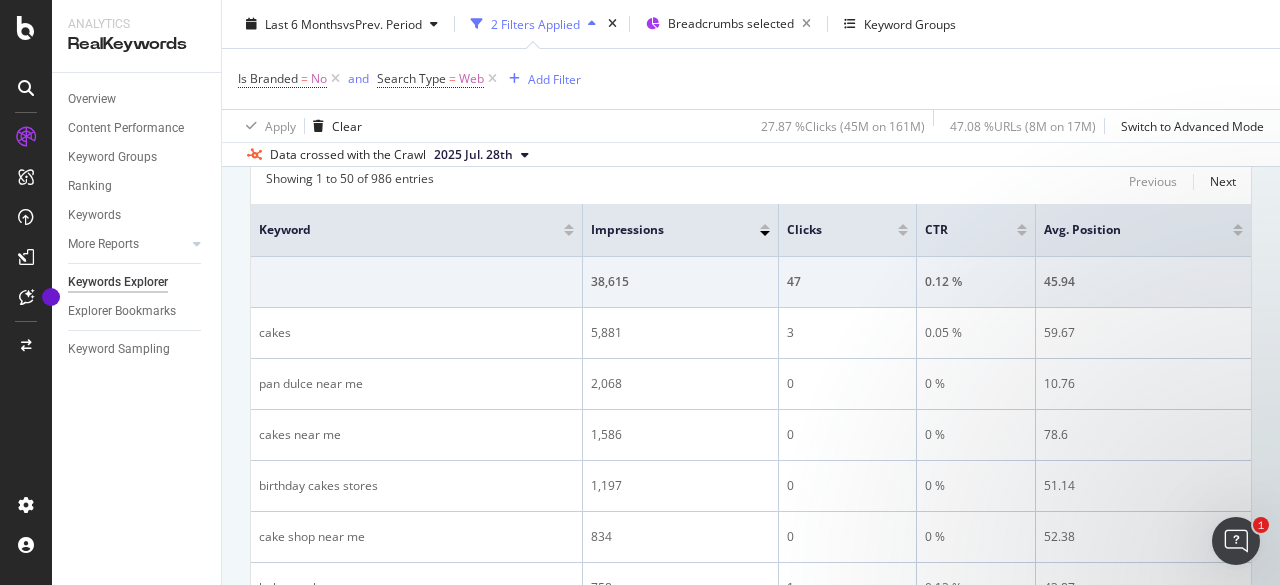 scroll, scrollTop: 275, scrollLeft: 0, axis: vertical 